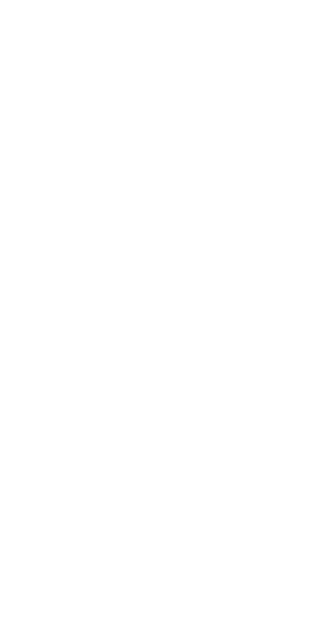 scroll, scrollTop: 0, scrollLeft: 0, axis: both 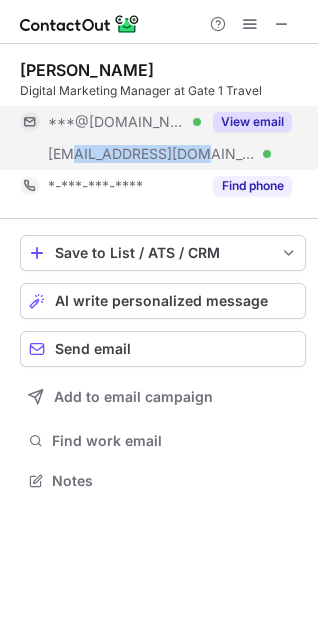 copy on "@gate1travel.com" 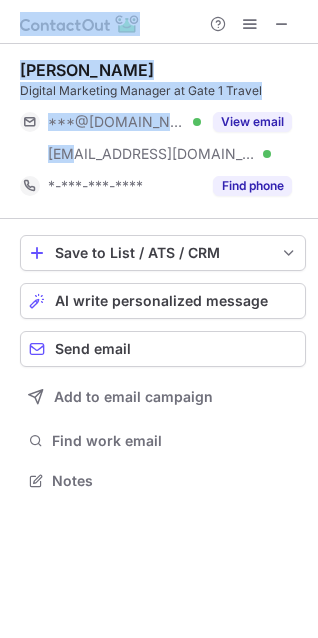 drag, startPoint x: 72, startPoint y: 164, endPoint x: -274, endPoint y: 133, distance: 347.38596 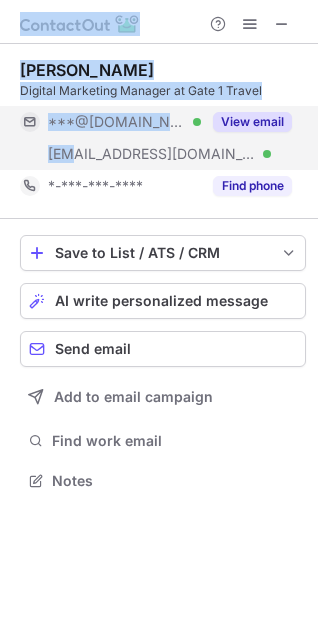 click on "View email" at bounding box center [252, 122] 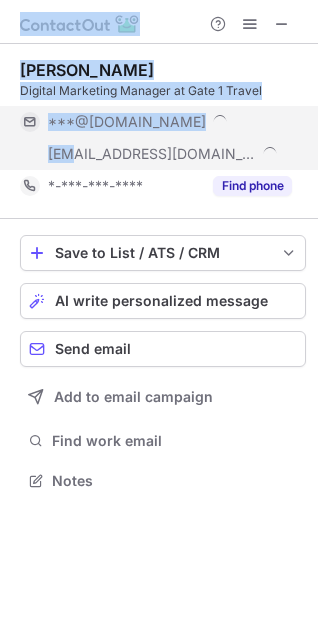 scroll, scrollTop: 9, scrollLeft: 9, axis: both 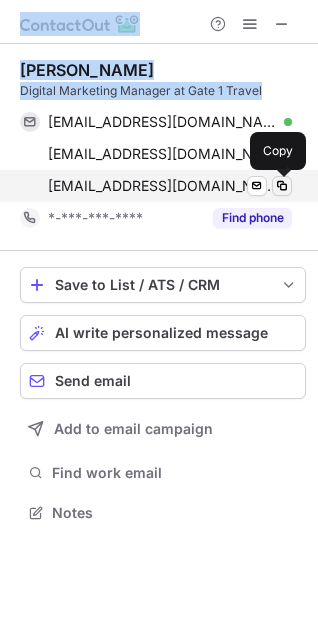 click at bounding box center [282, 186] 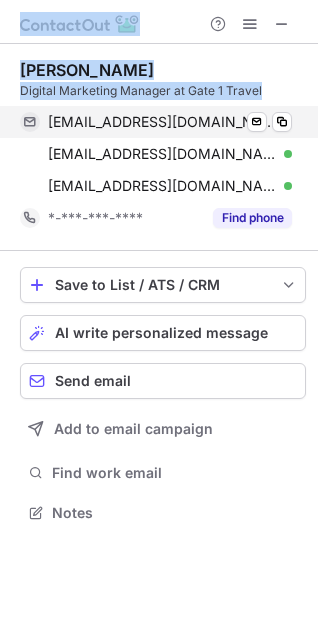 type 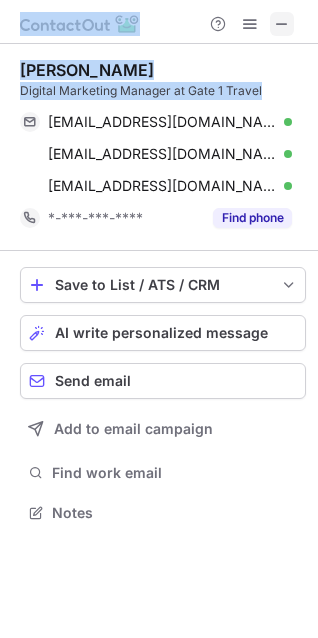 click at bounding box center (282, 24) 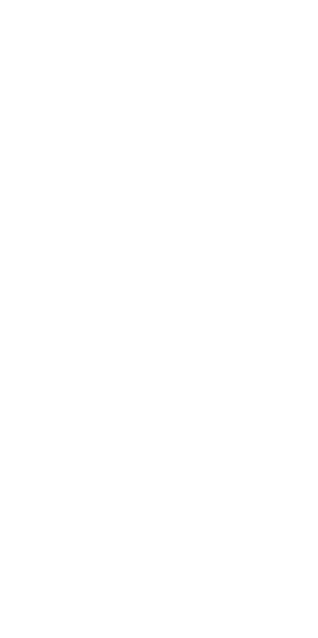 scroll, scrollTop: 0, scrollLeft: 0, axis: both 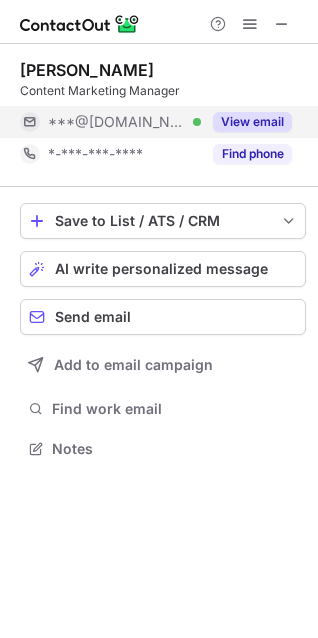 click on "View email" at bounding box center (252, 122) 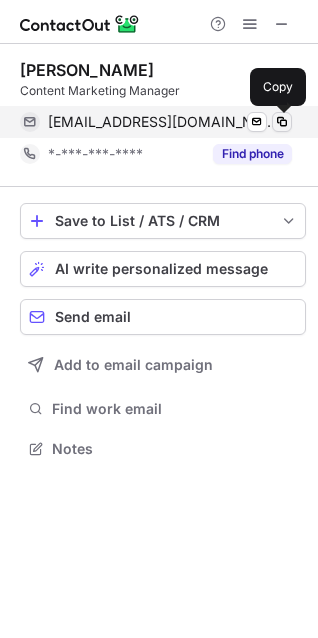 click at bounding box center (282, 122) 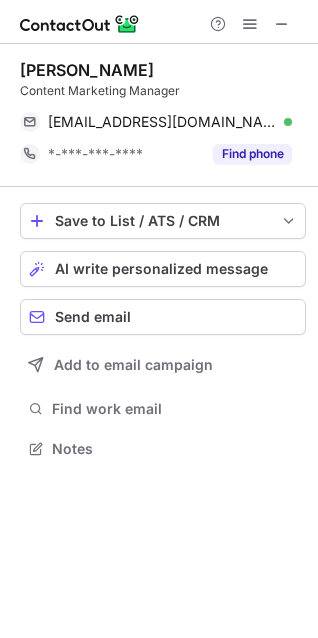 type 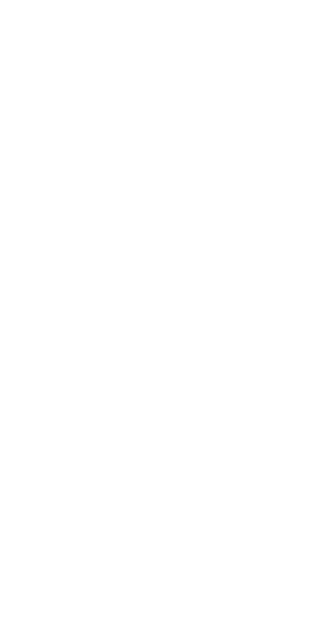 scroll, scrollTop: 0, scrollLeft: 0, axis: both 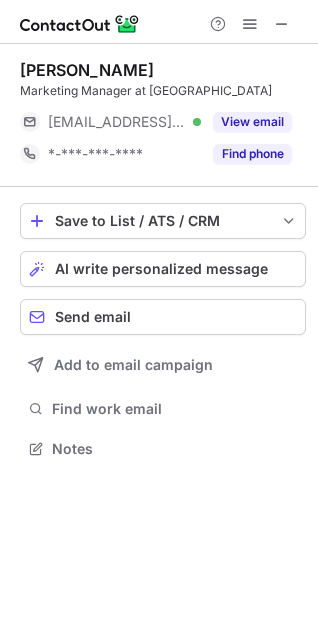click at bounding box center [159, 22] 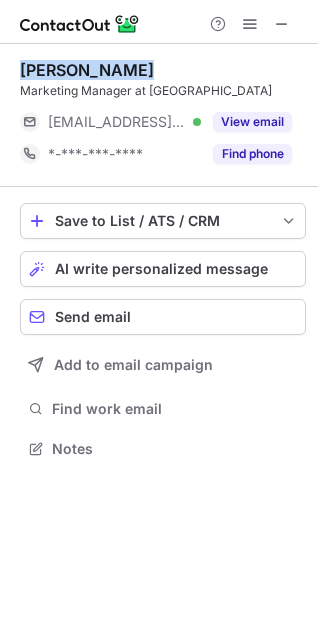 drag, startPoint x: 23, startPoint y: 64, endPoint x: 139, endPoint y: 68, distance: 116.06895 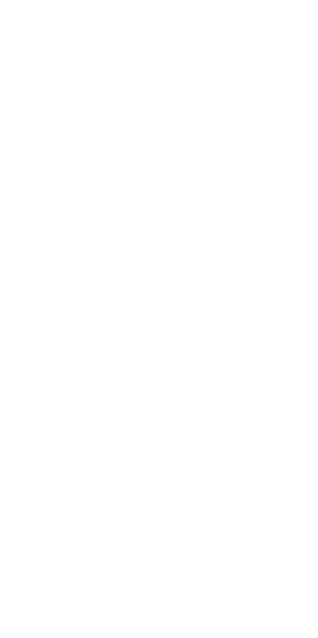 scroll, scrollTop: 0, scrollLeft: 0, axis: both 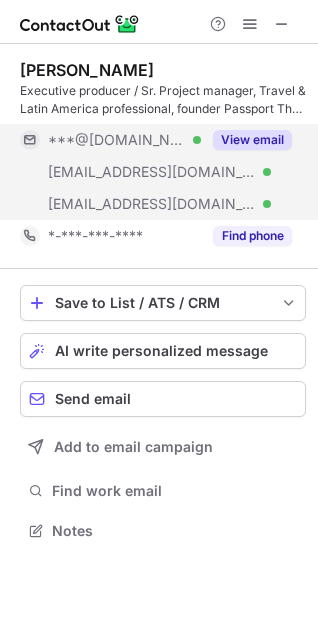 click on "View email" at bounding box center (252, 140) 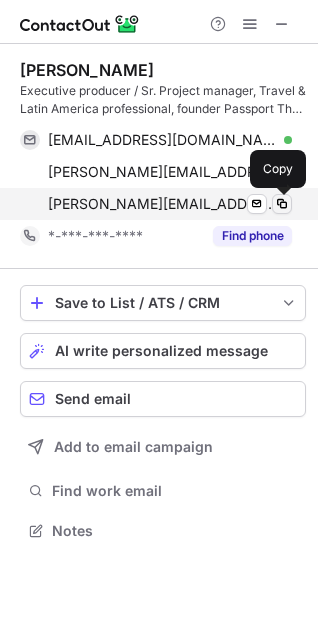 click at bounding box center [282, 204] 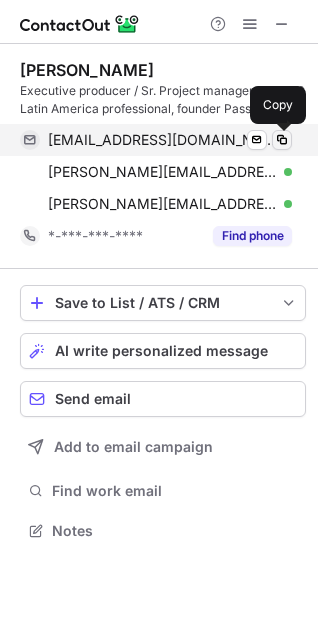 click at bounding box center (282, 140) 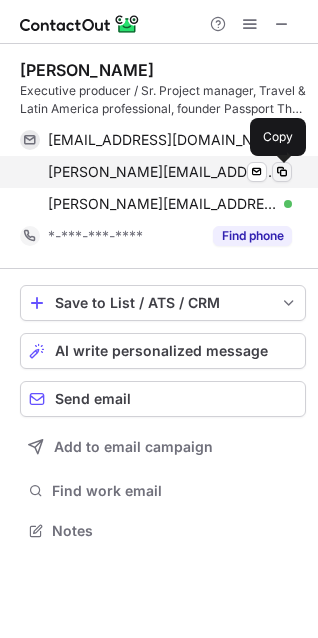 click at bounding box center [282, 172] 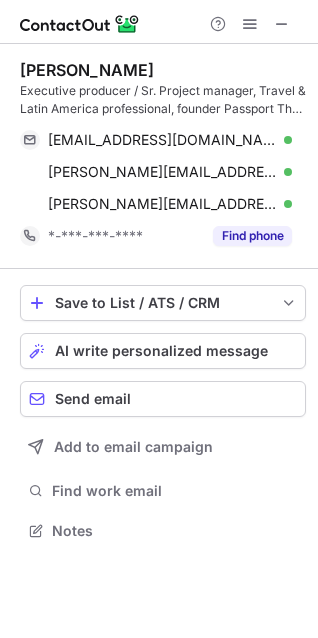 scroll, scrollTop: 516, scrollLeft: 318, axis: both 